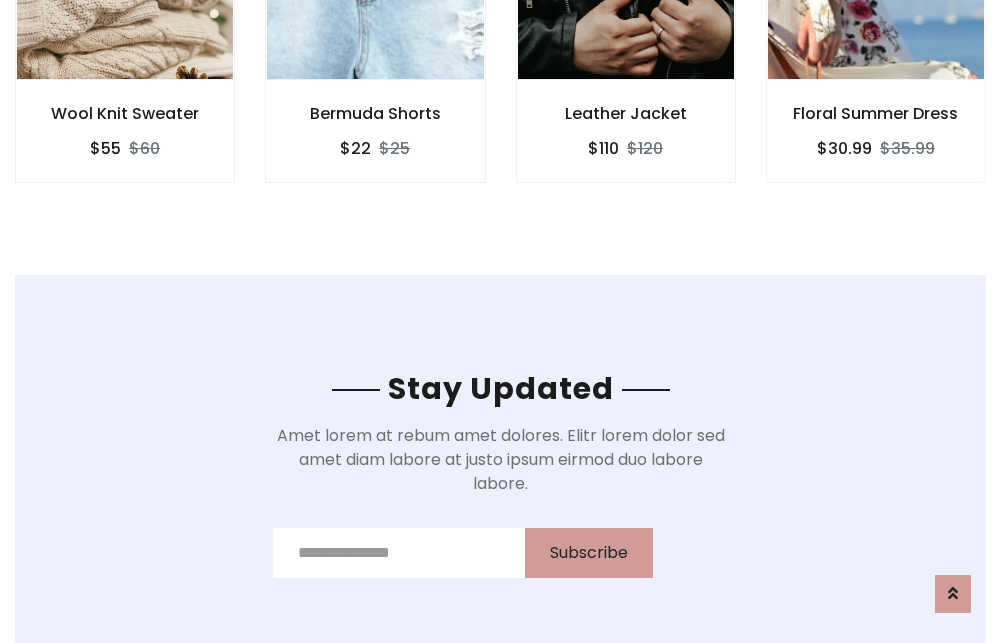 scroll, scrollTop: 3012, scrollLeft: 0, axis: vertical 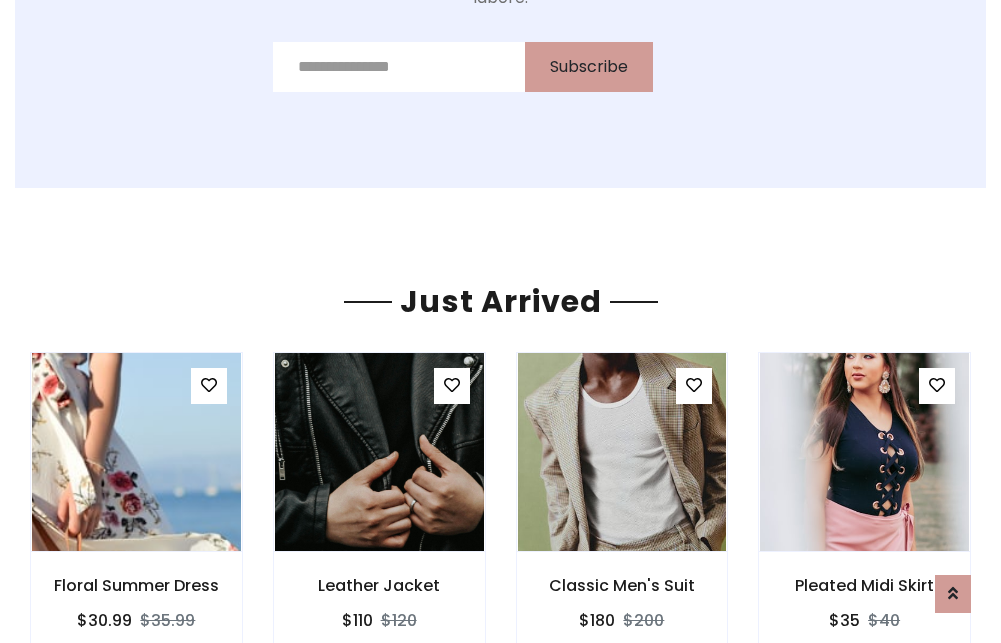 click on "Leather Jacket
$110
$120" at bounding box center (626, -441) 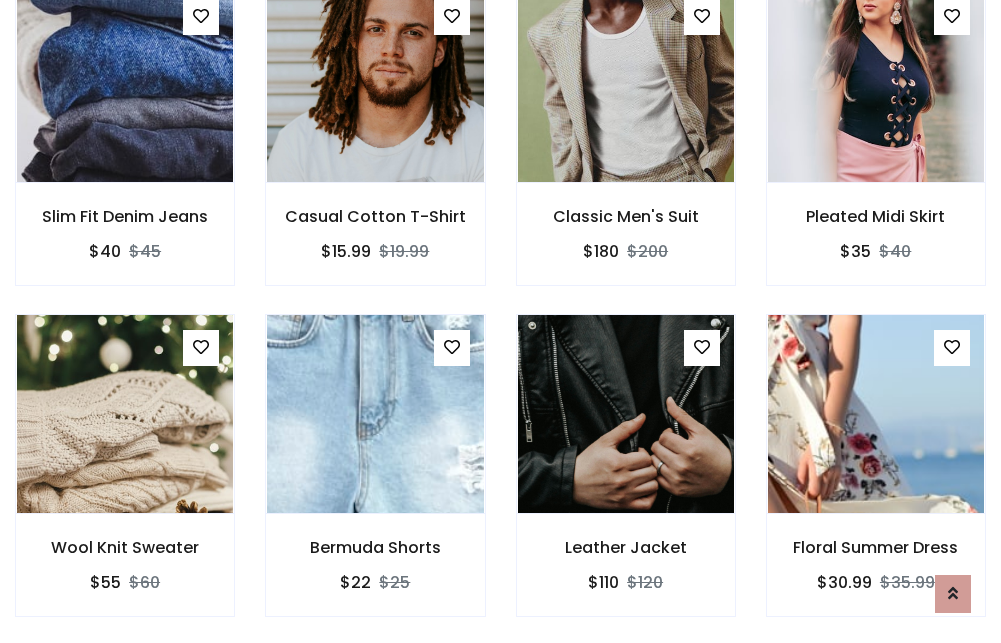 click on "Leather Jacket
$110
$120" at bounding box center (626, 479) 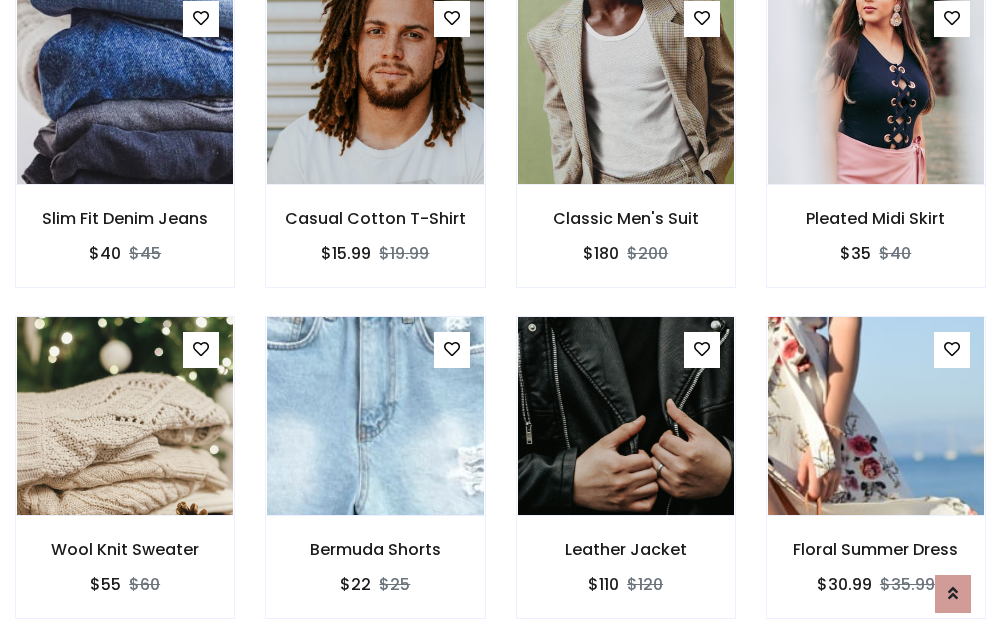click on "Leather Jacket
$110
$120" at bounding box center (626, 481) 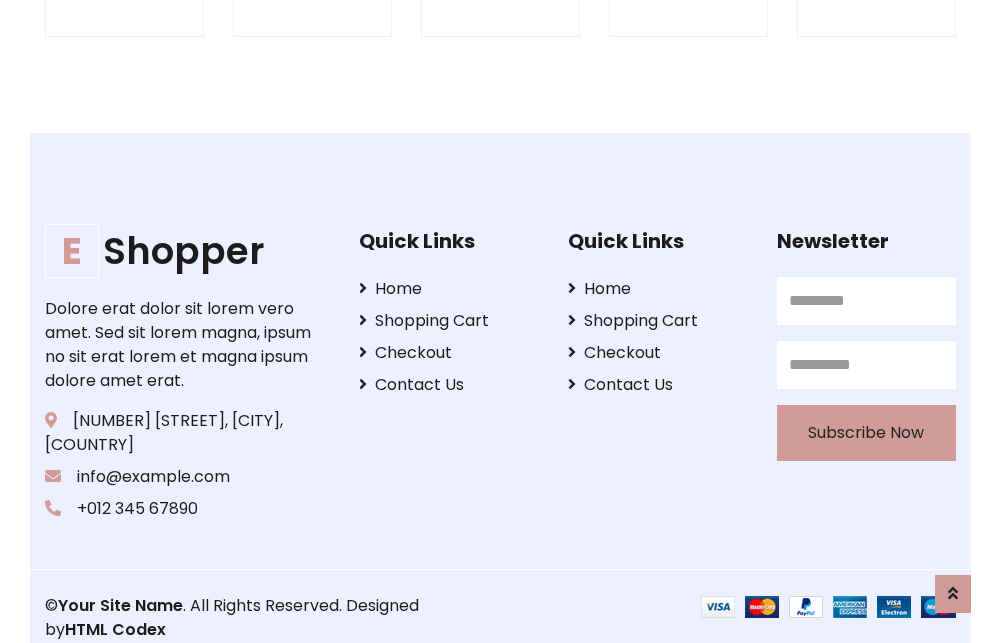 scroll, scrollTop: 3807, scrollLeft: 0, axis: vertical 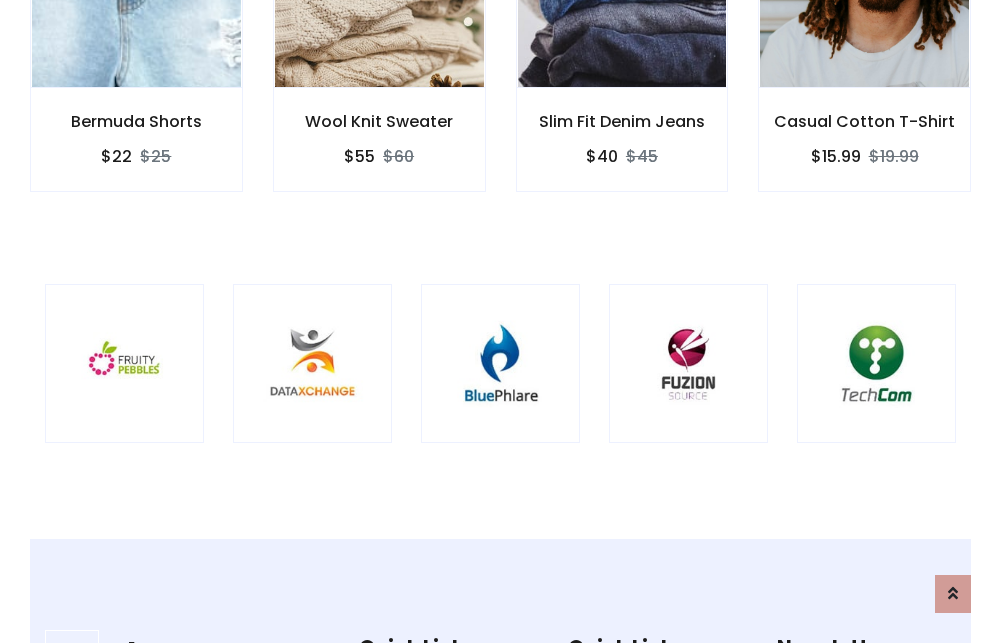 click at bounding box center (500, 363) 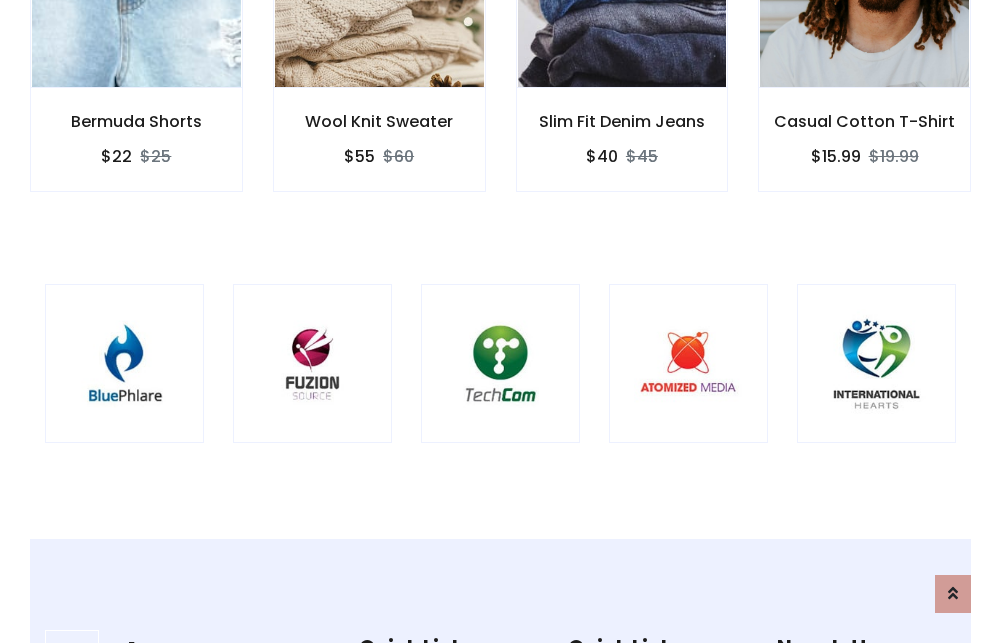 click at bounding box center [500, 363] 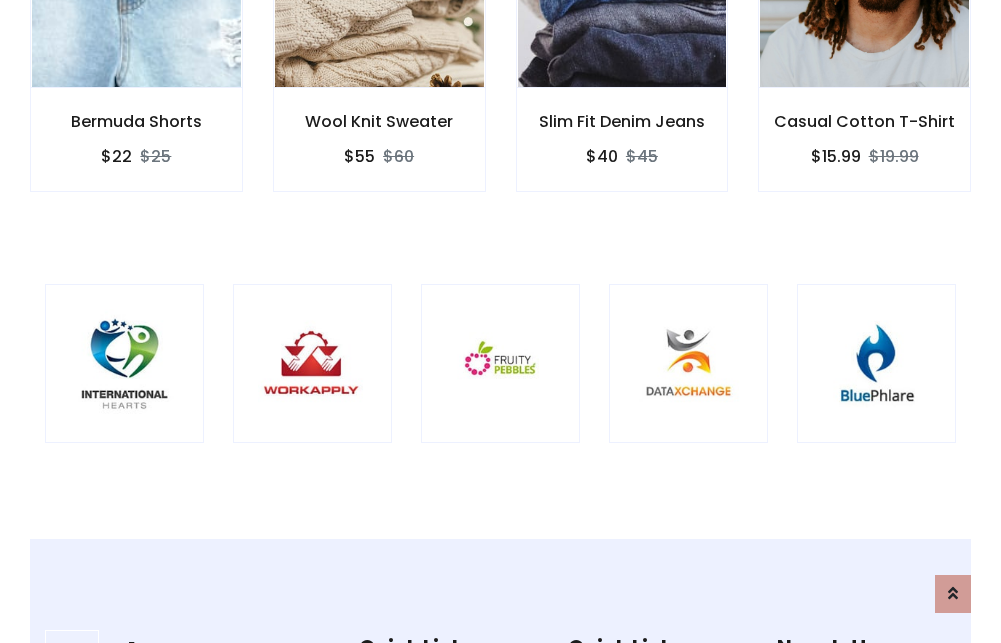 click at bounding box center (500, 363) 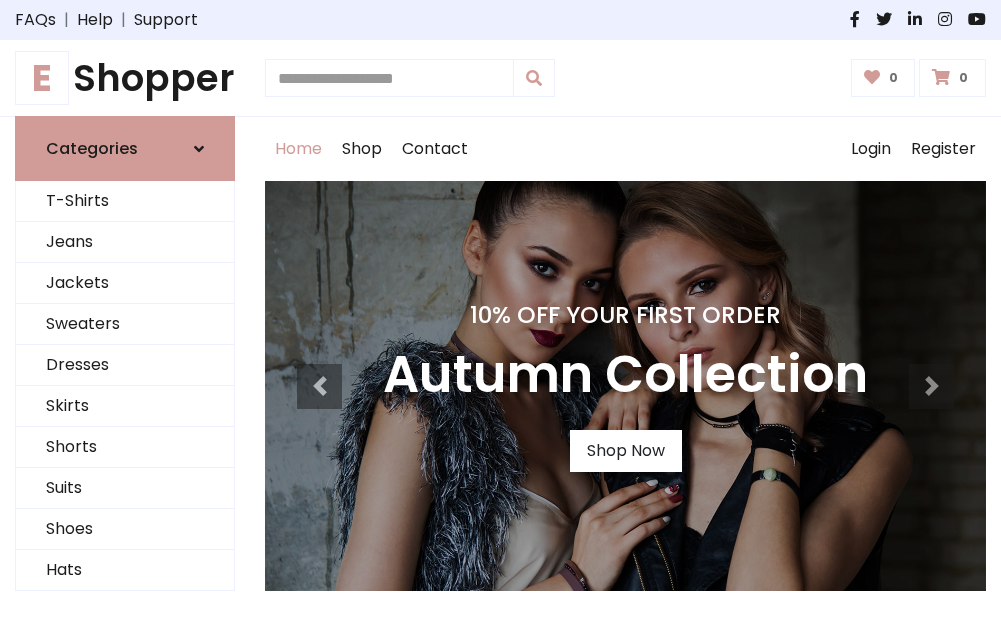 scroll, scrollTop: 0, scrollLeft: 0, axis: both 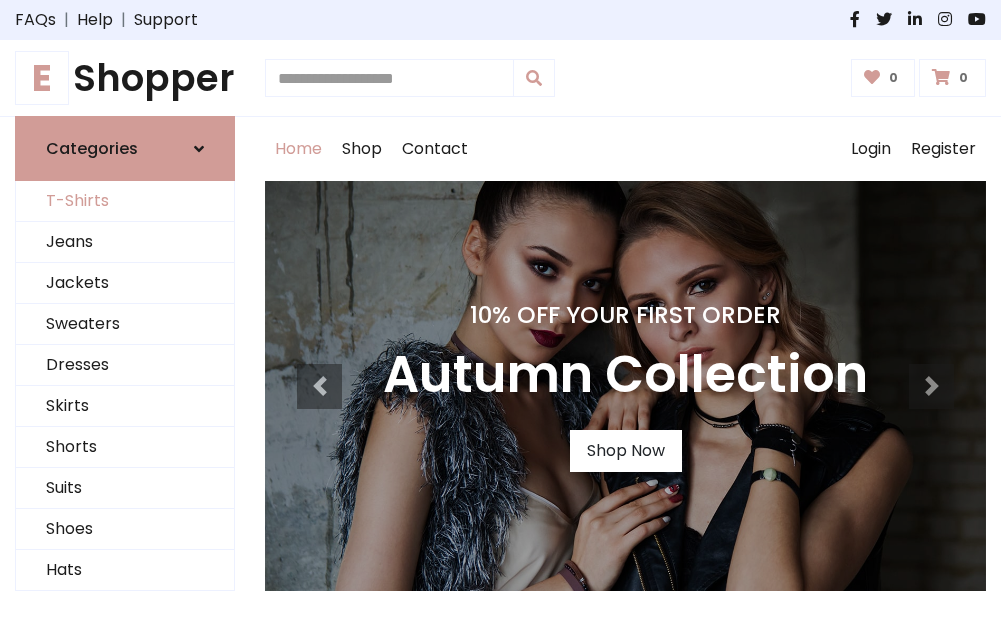 click on "T-Shirts" at bounding box center (125, 201) 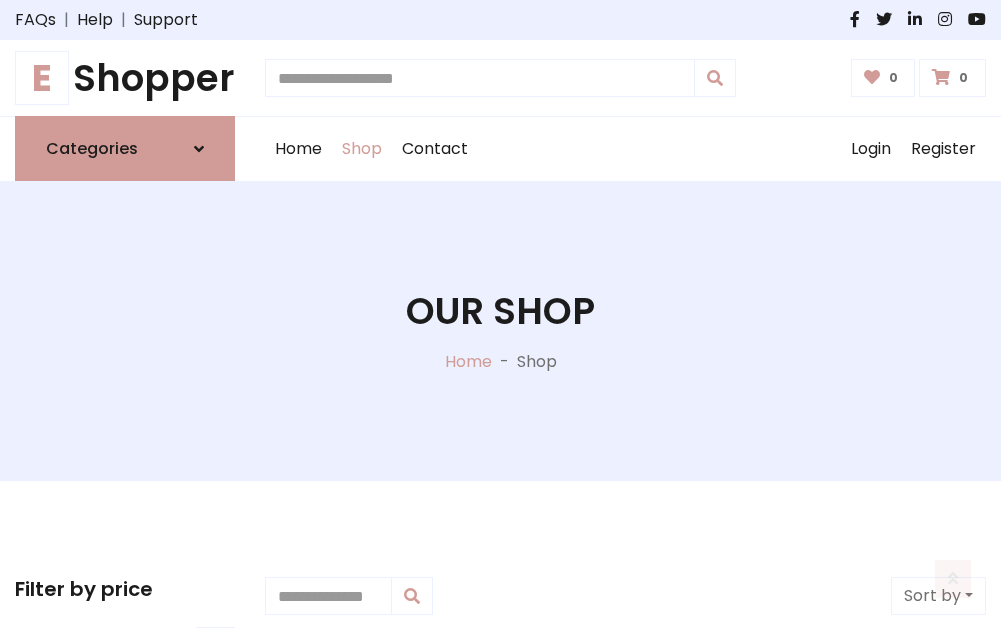 scroll, scrollTop: 802, scrollLeft: 0, axis: vertical 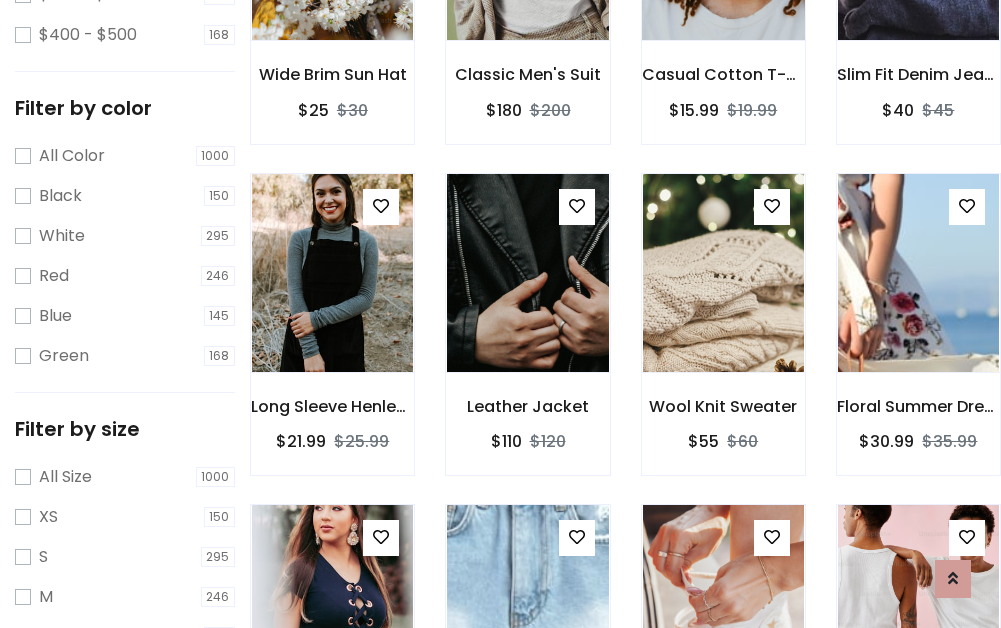 click at bounding box center [723, -59] 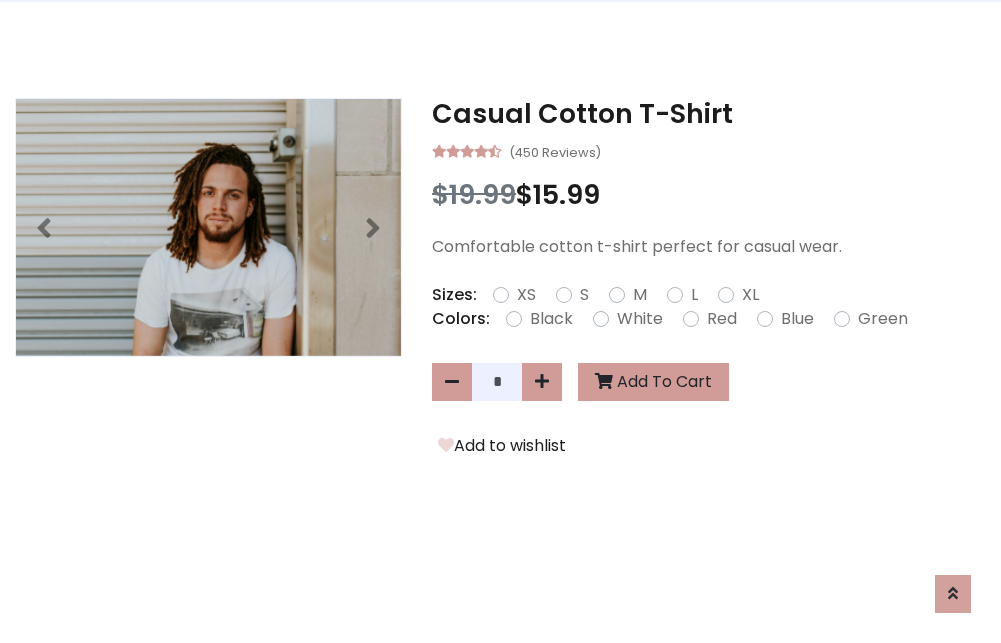 scroll, scrollTop: 0, scrollLeft: 0, axis: both 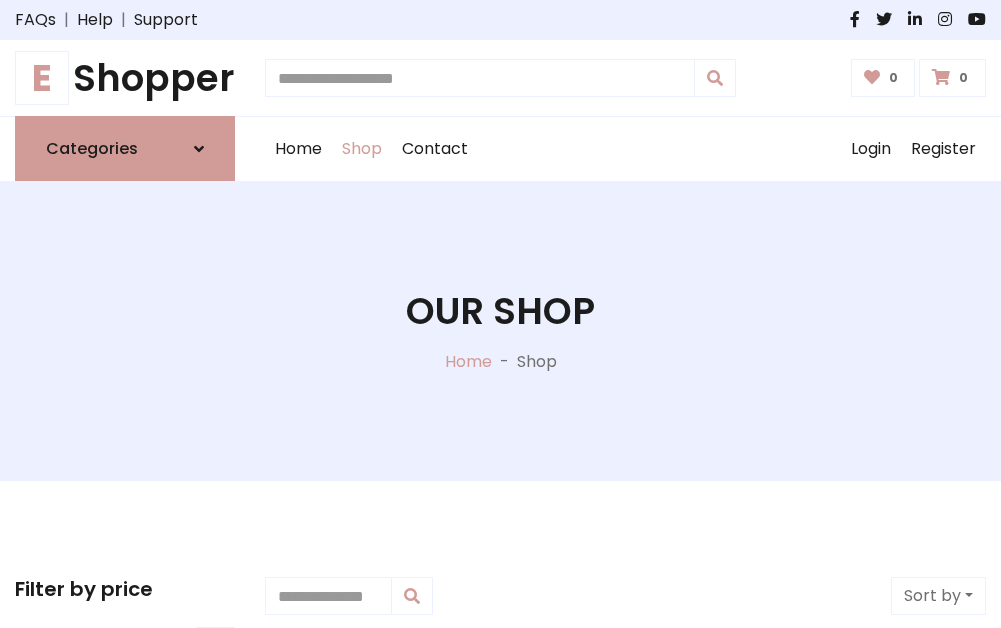 click on "E Shopper" at bounding box center [125, 78] 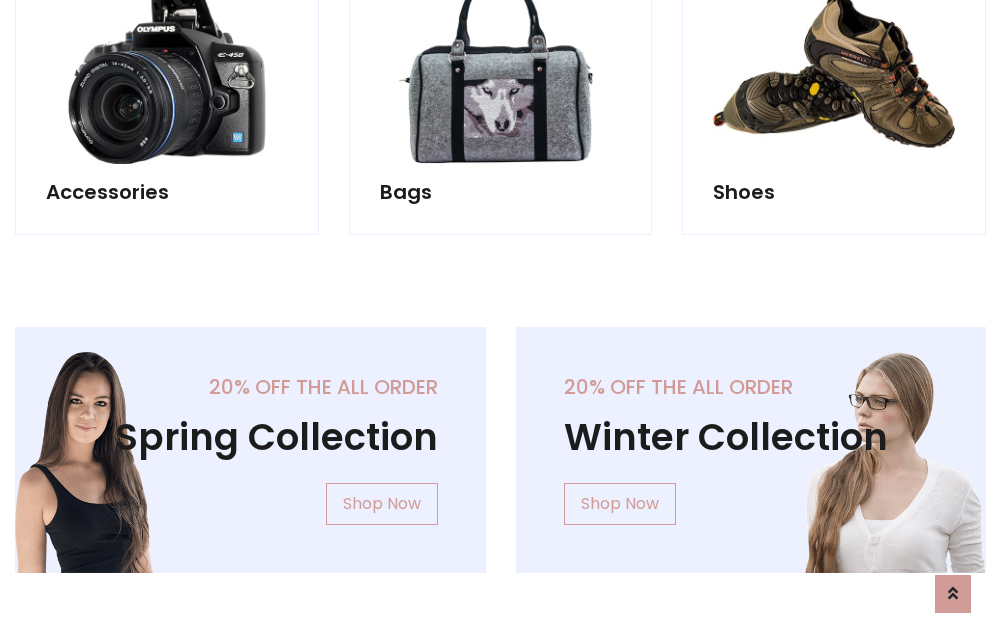 scroll, scrollTop: 1943, scrollLeft: 0, axis: vertical 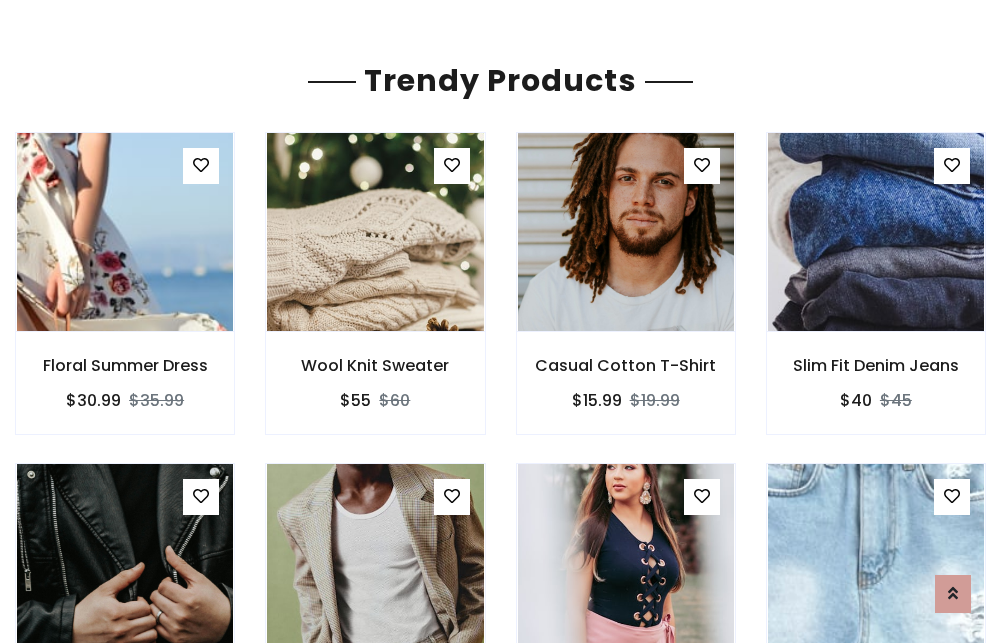click on "Shop" at bounding box center [362, -1794] 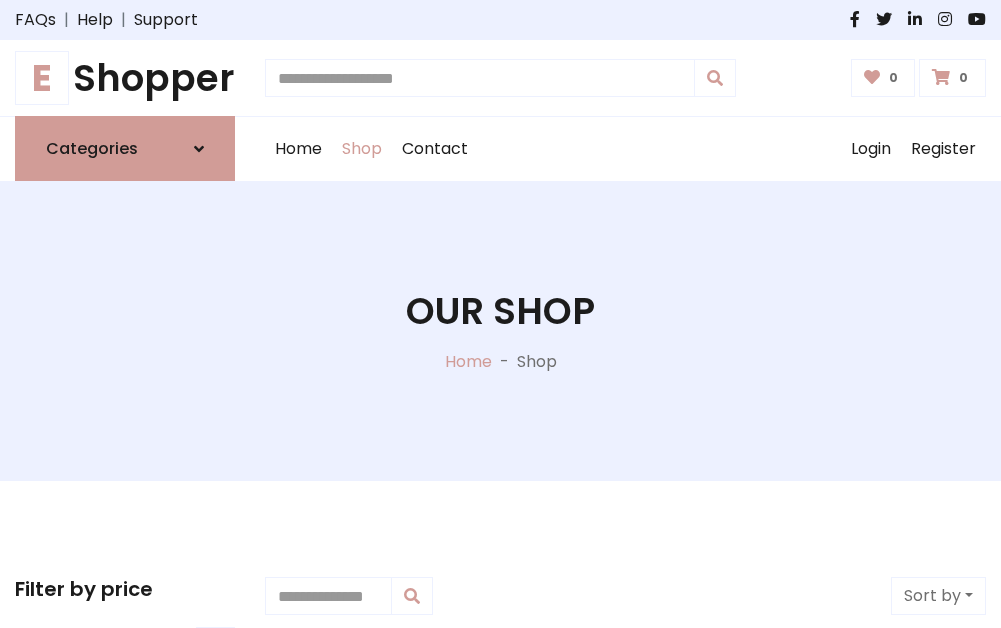 scroll, scrollTop: 0, scrollLeft: 0, axis: both 